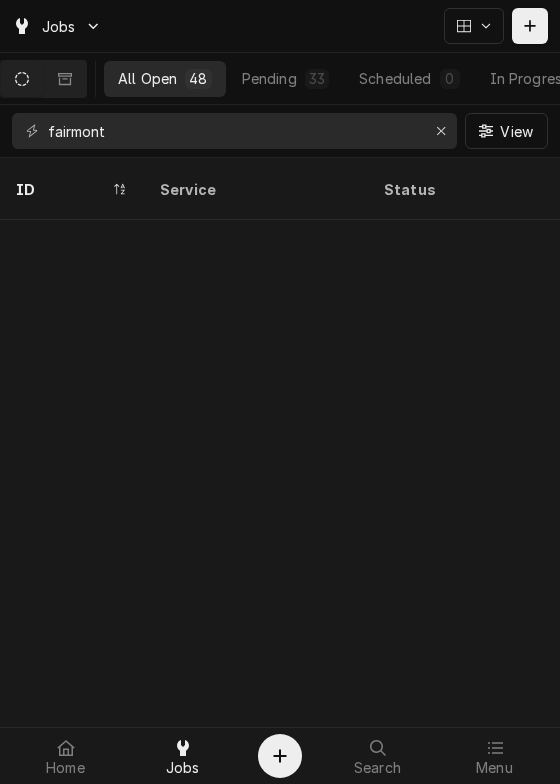 scroll, scrollTop: 0, scrollLeft: 0, axis: both 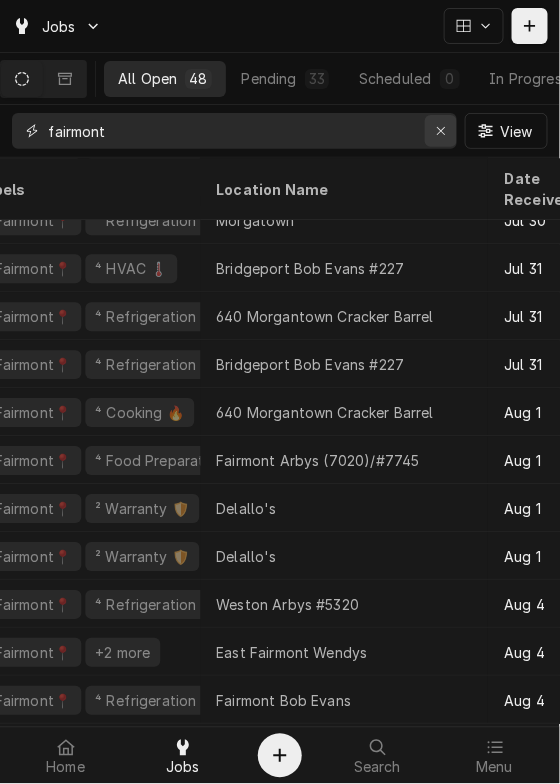 click at bounding box center [441, 131] 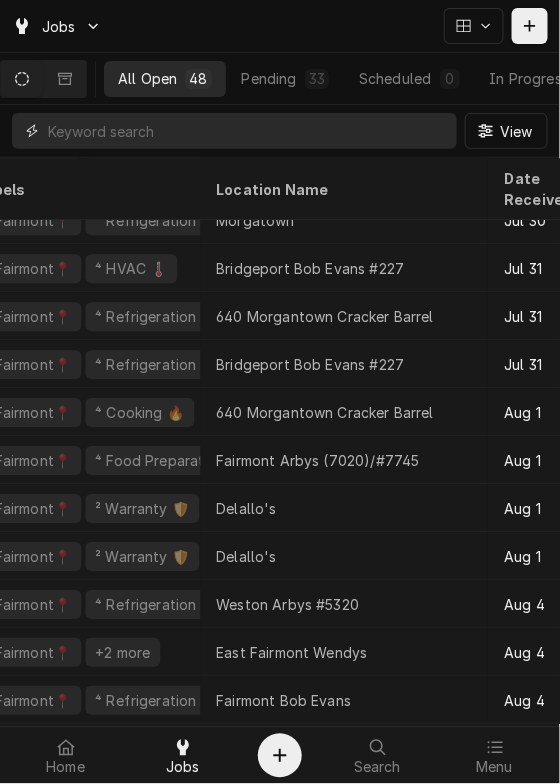 click at bounding box center (252, 131) 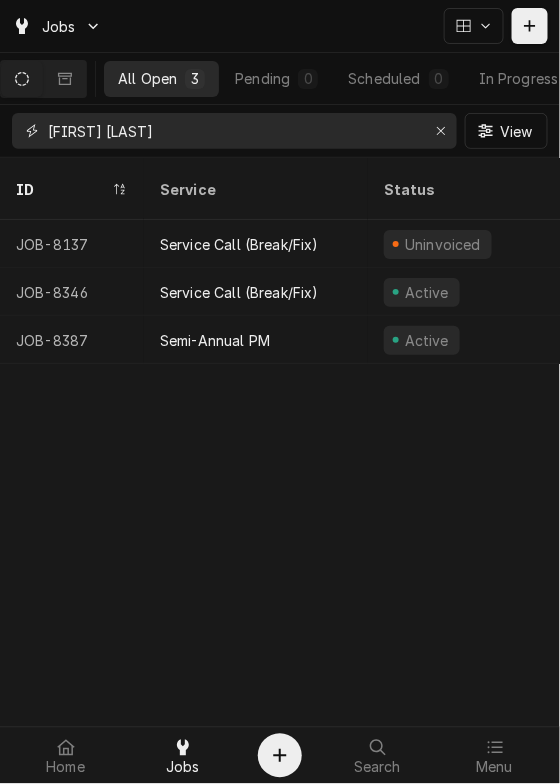 type on "cole livingston" 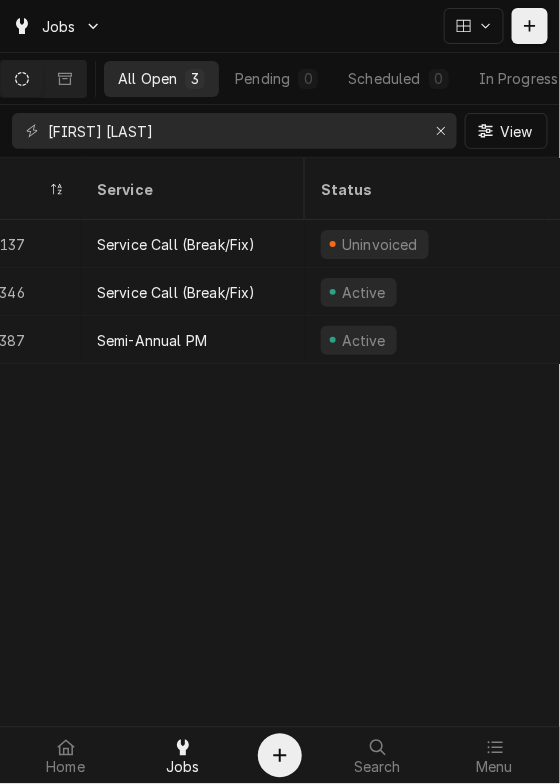 scroll, scrollTop: 0, scrollLeft: 0, axis: both 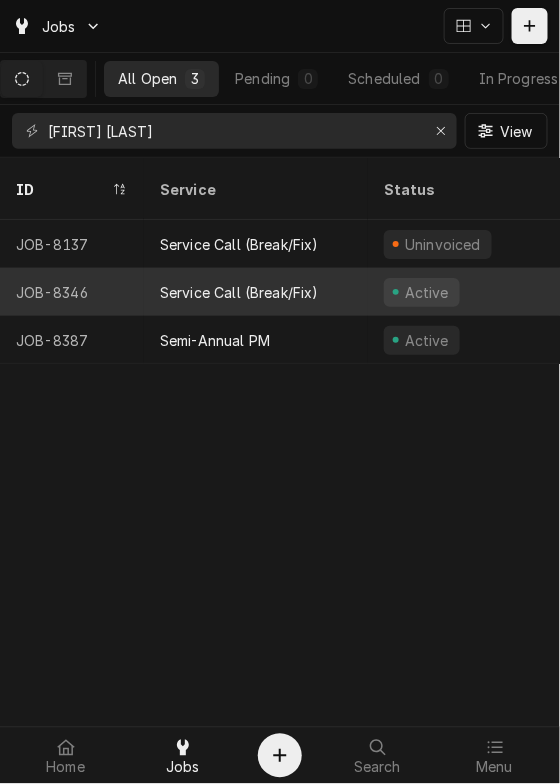 click on "Service Call (Break/Fix)" at bounding box center (256, 292) 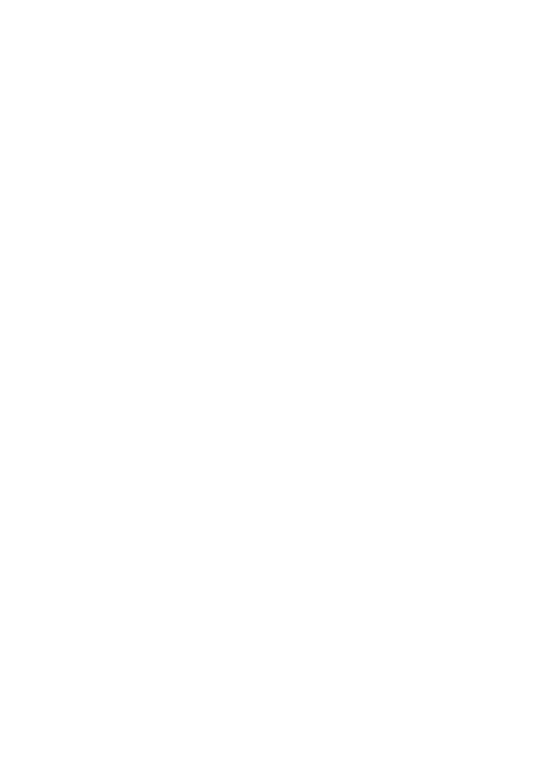scroll, scrollTop: 0, scrollLeft: 0, axis: both 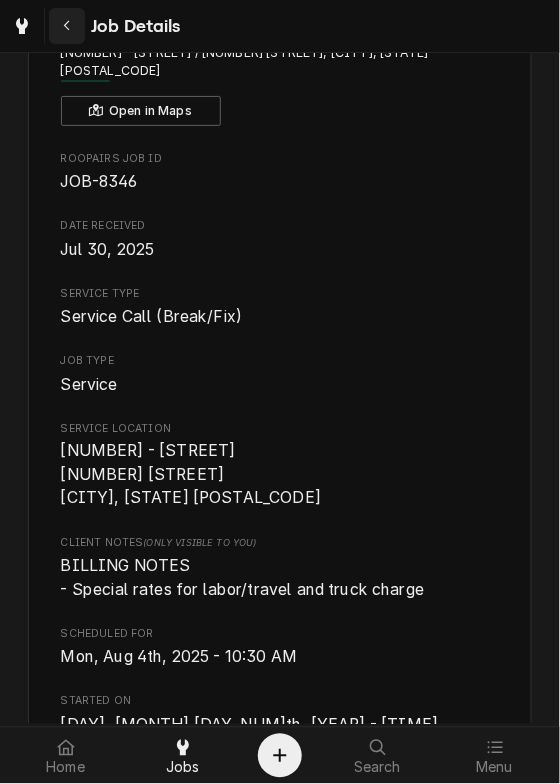 click at bounding box center [67, 26] 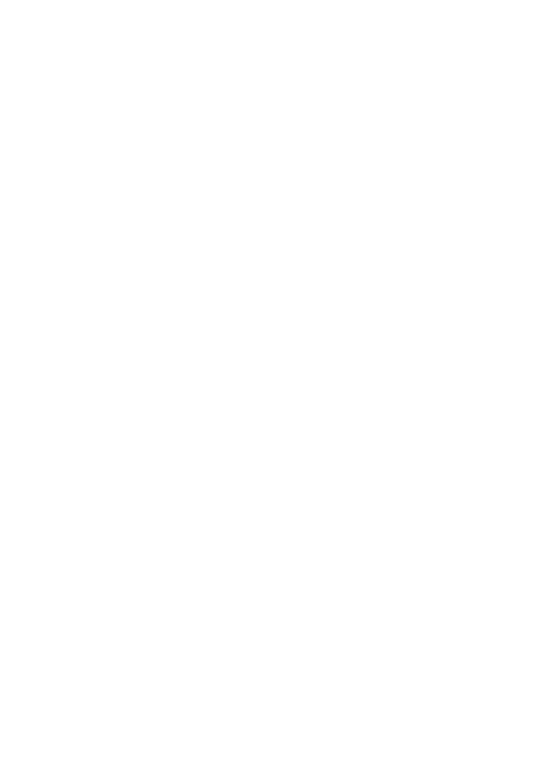 scroll, scrollTop: 0, scrollLeft: 0, axis: both 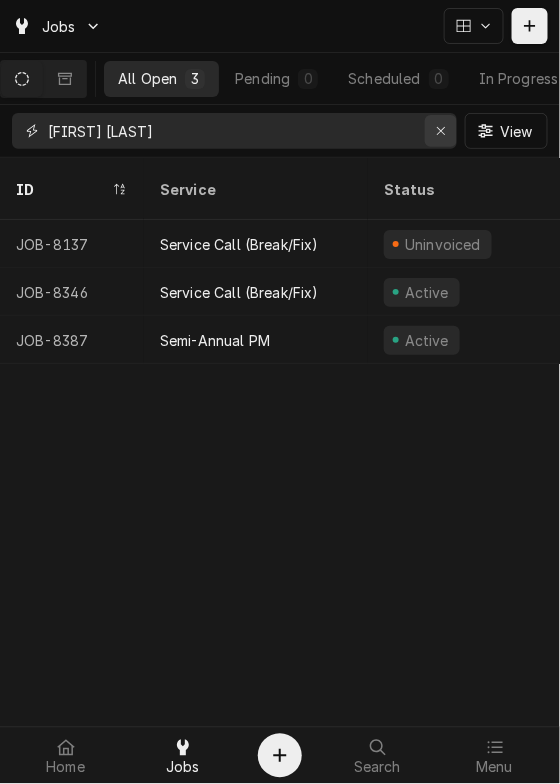 click 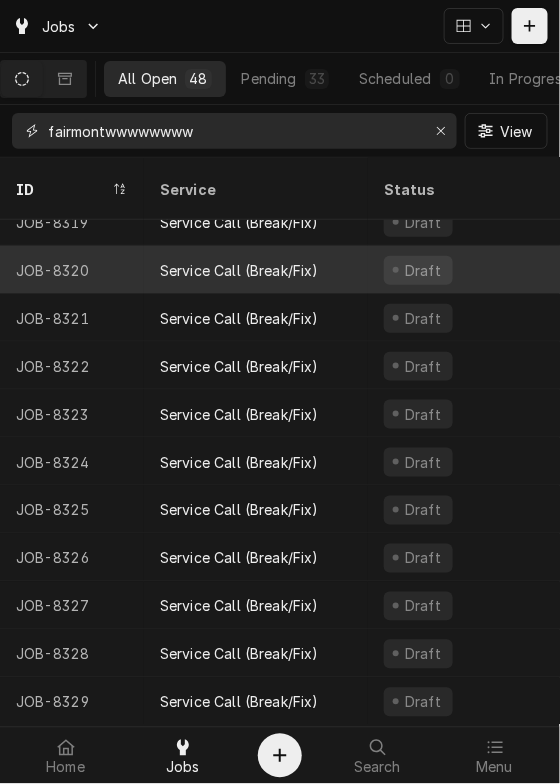 scroll, scrollTop: 0, scrollLeft: 0, axis: both 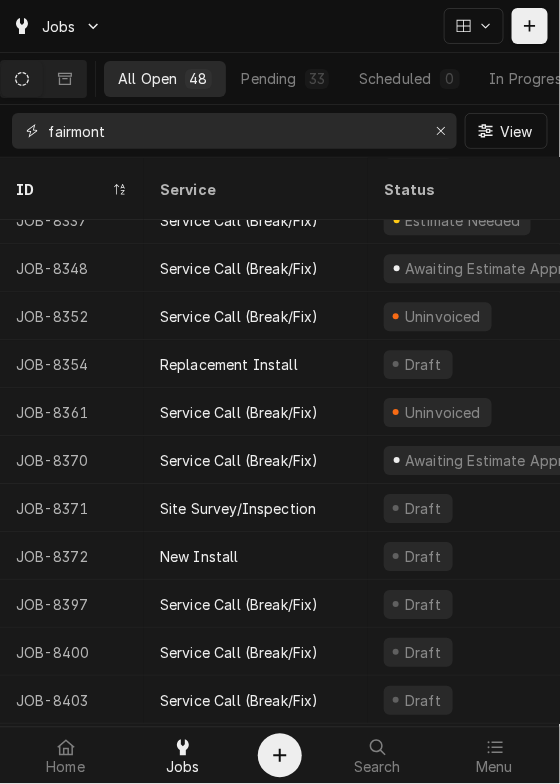 type on "fairmont" 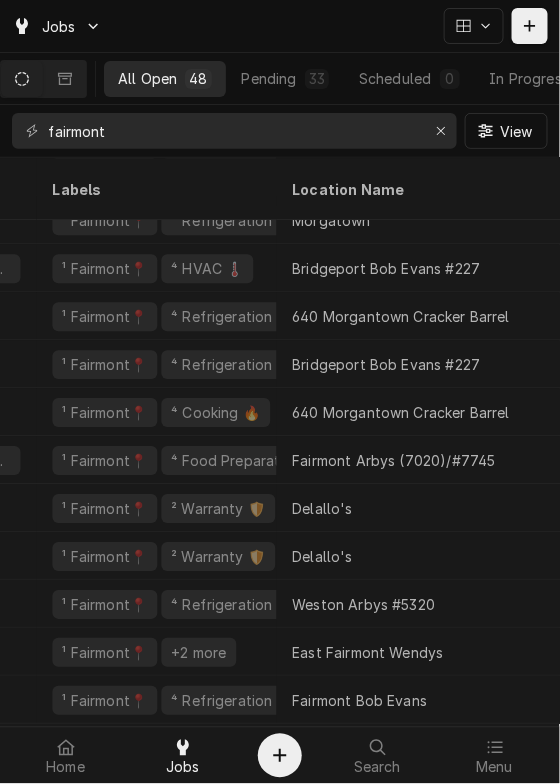 scroll, scrollTop: 1802, scrollLeft: 622, axis: both 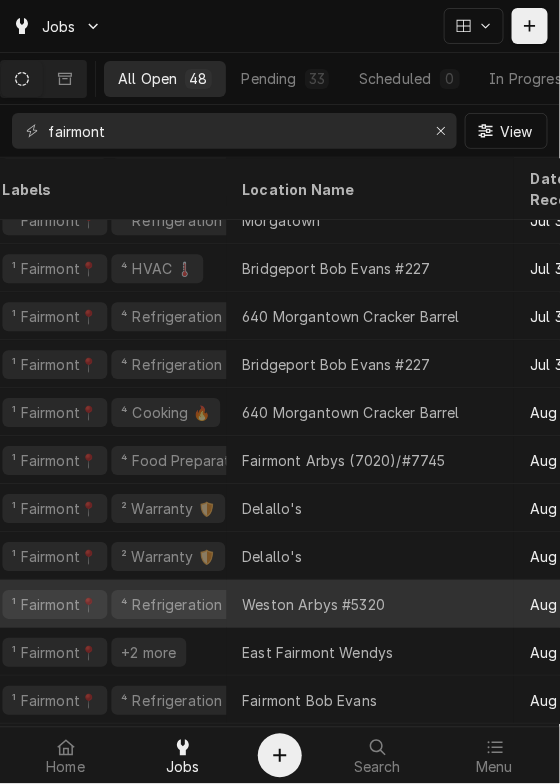 click on "Weston Arbys #5320" at bounding box center (313, 604) 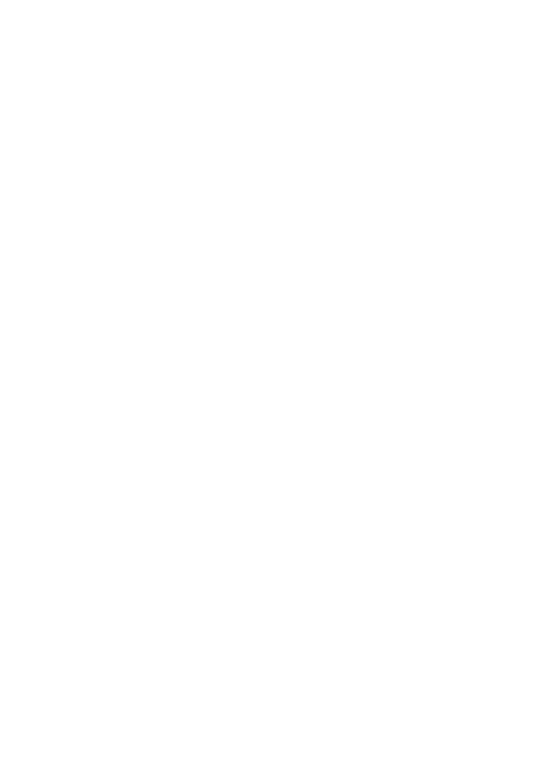 scroll, scrollTop: 0, scrollLeft: 0, axis: both 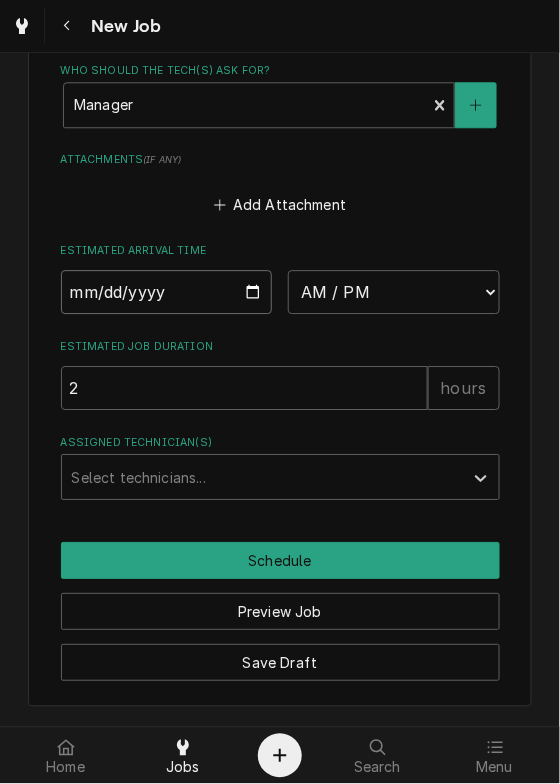 click at bounding box center (167, 292) 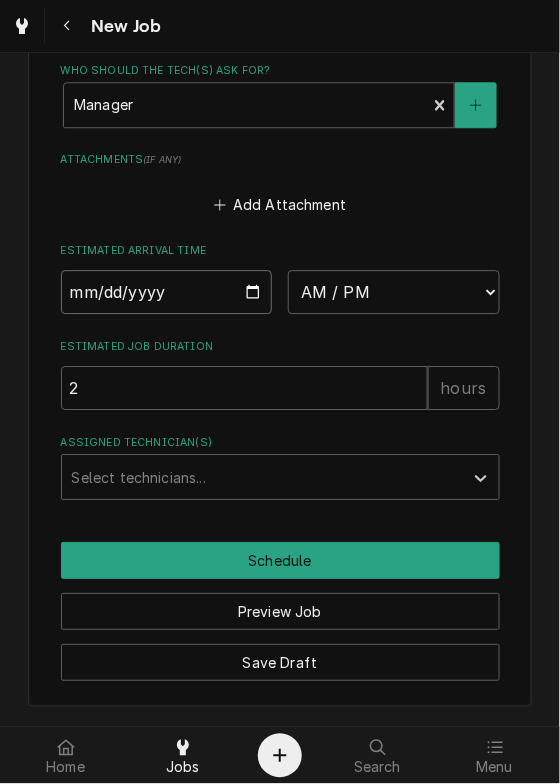 type on "x" 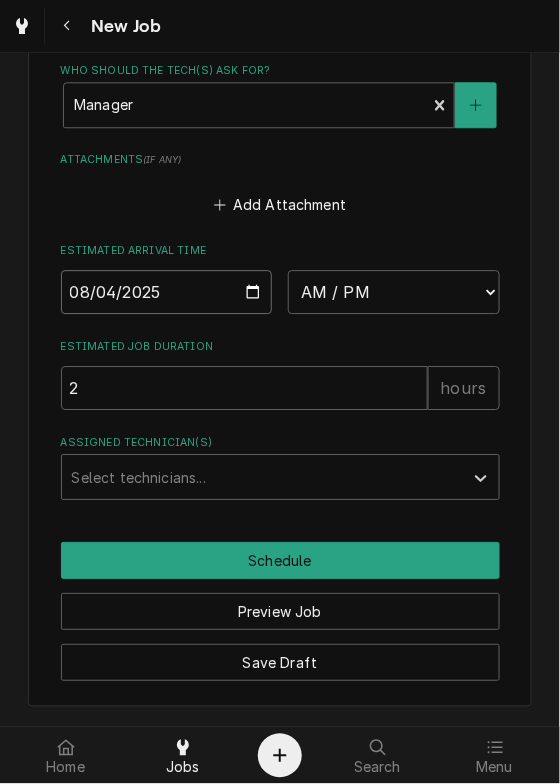 type on "2025-08-04" 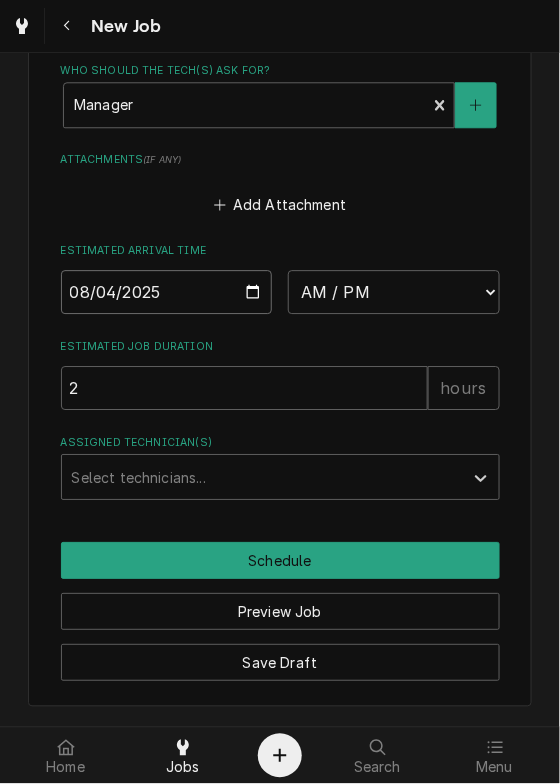 type on "x" 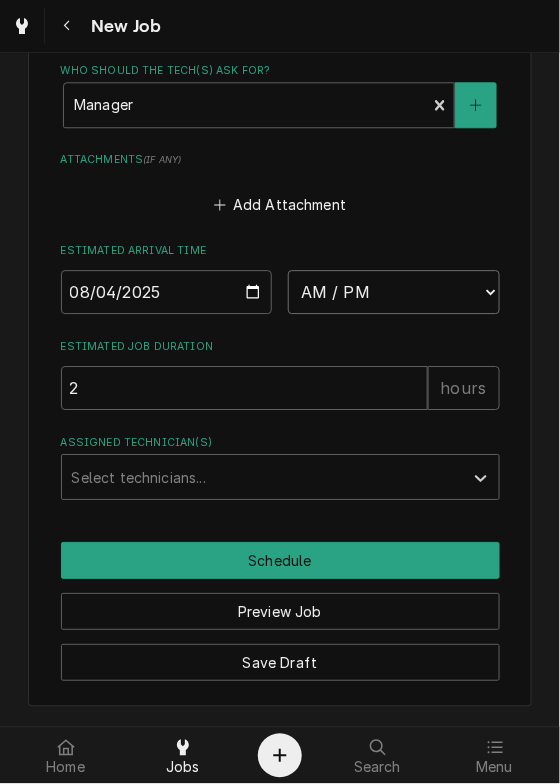 click on "AM / PM 6:00 AM 6:15 AM 6:30 AM 6:45 AM 7:00 AM 7:15 AM 7:30 AM 7:45 AM 8:00 AM 8:15 AM 8:30 AM 8:45 AM 9:00 AM 9:15 AM 9:30 AM 9:45 AM 10:00 AM 10:15 AM 10:30 AM 10:45 AM 11:00 AM 11:15 AM 11:30 AM 11:45 AM 12:00 PM 12:15 PM 12:30 PM 12:45 PM 1:00 PM 1:15 PM 1:30 PM 1:45 PM 2:00 PM 2:15 PM 2:30 PM 2:45 PM 3:00 PM 3:15 PM 3:30 PM 3:45 PM 4:00 PM 4:15 PM 4:30 PM 4:45 PM 5:00 PM 5:15 PM 5:30 PM 5:45 PM 6:00 PM 6:15 PM 6:30 PM 6:45 PM 7:00 PM 7:15 PM 7:30 PM 7:45 PM 8:00 PM 8:15 PM 8:30 PM 8:45 PM 9:00 PM 9:15 PM 9:30 PM 9:45 PM 10:00 PM 10:15 PM 10:30 PM 10:45 PM 11:00 PM 11:15 PM 11:30 PM 11:45 PM 12:00 AM 12:15 AM 12:30 AM 12:45 AM 1:00 AM 1:15 AM 1:30 AM 1:45 AM 2:00 AM 2:15 AM 2:30 AM 2:45 AM 3:00 AM 3:15 AM 3:30 AM 3:45 AM 4:00 AM 4:15 AM 4:30 AM 4:45 AM 5:00 AM 5:15 AM 5:30 AM 5:45 AM" at bounding box center [394, 292] 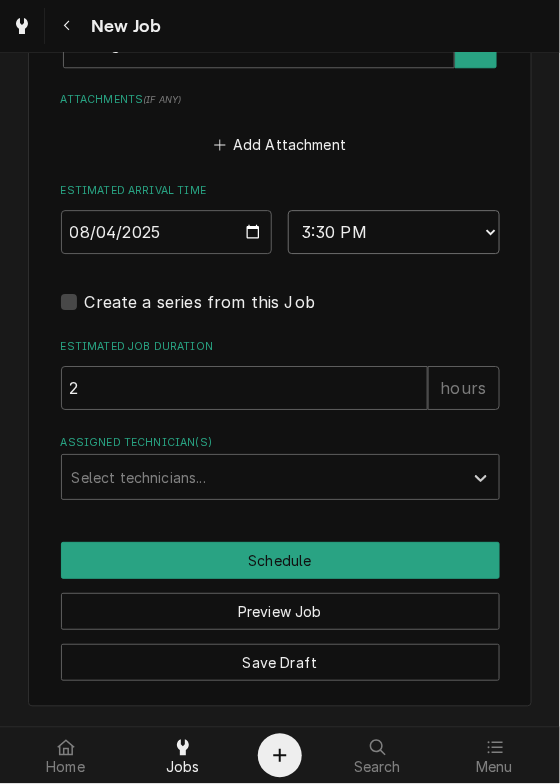 type on "x" 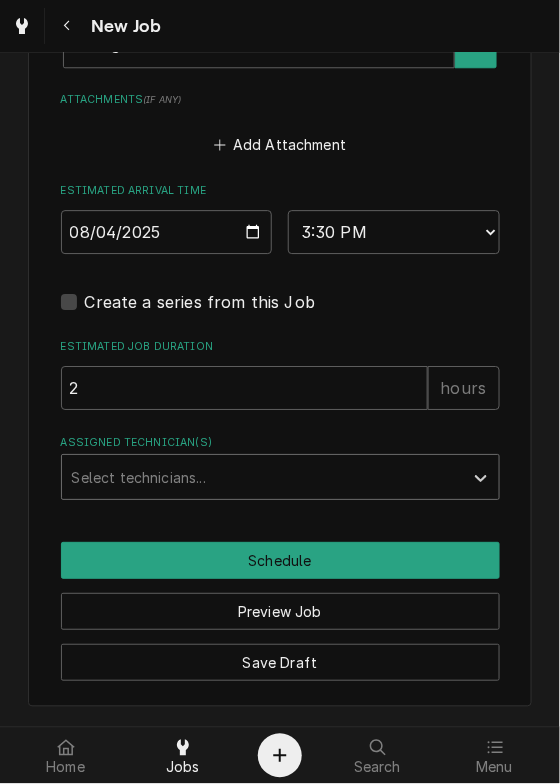 click at bounding box center [262, 477] 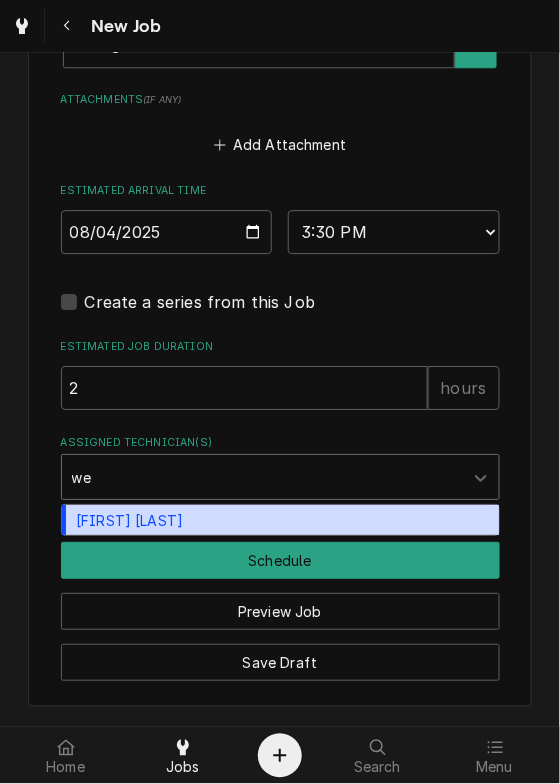 type on "wes" 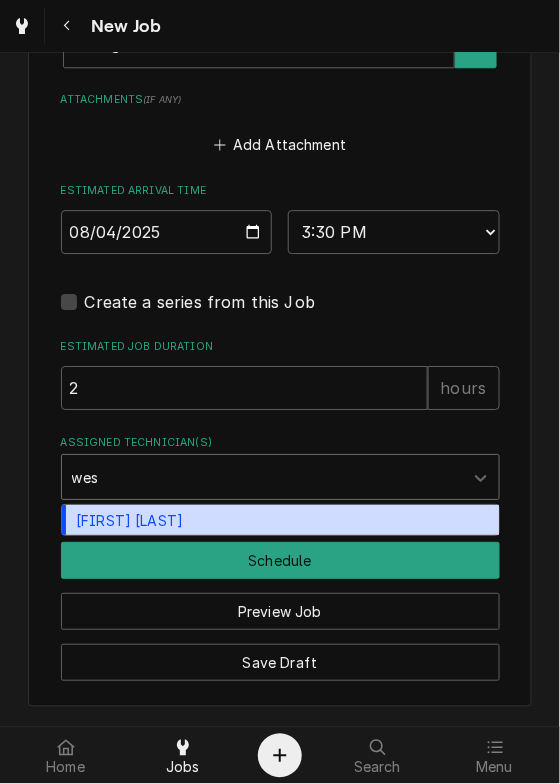 click on "Wesley Fisher" at bounding box center (280, 520) 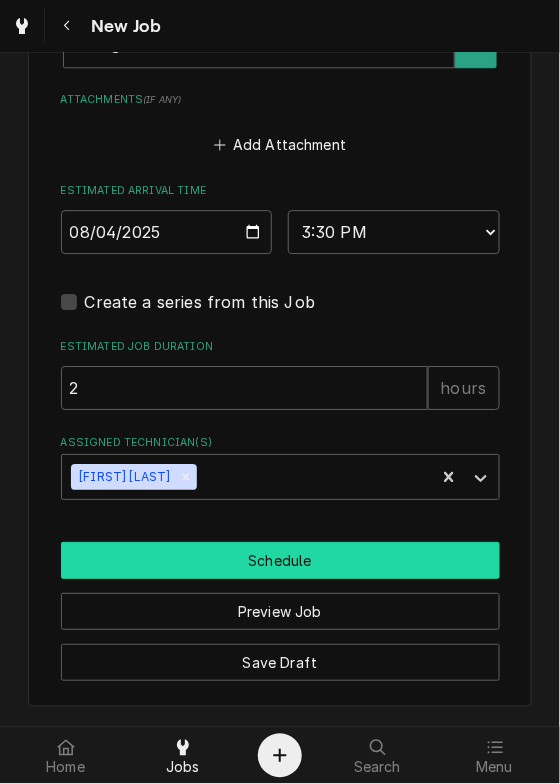 click on "Schedule" at bounding box center (280, 560) 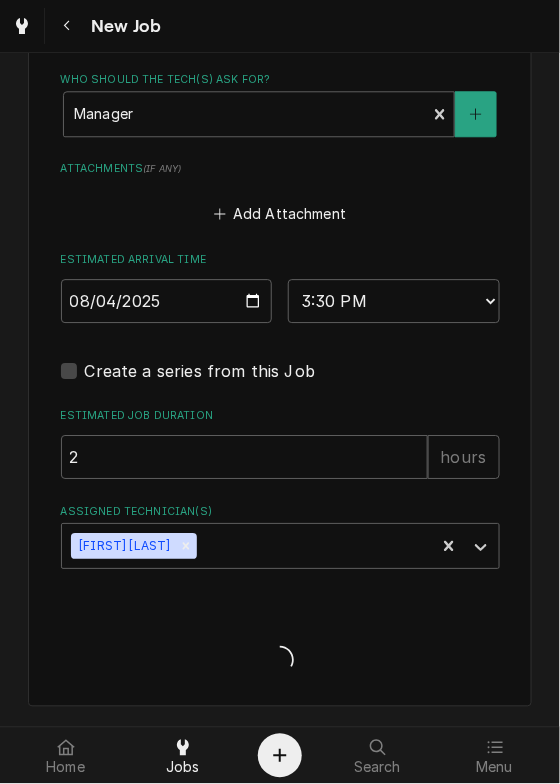 type on "x" 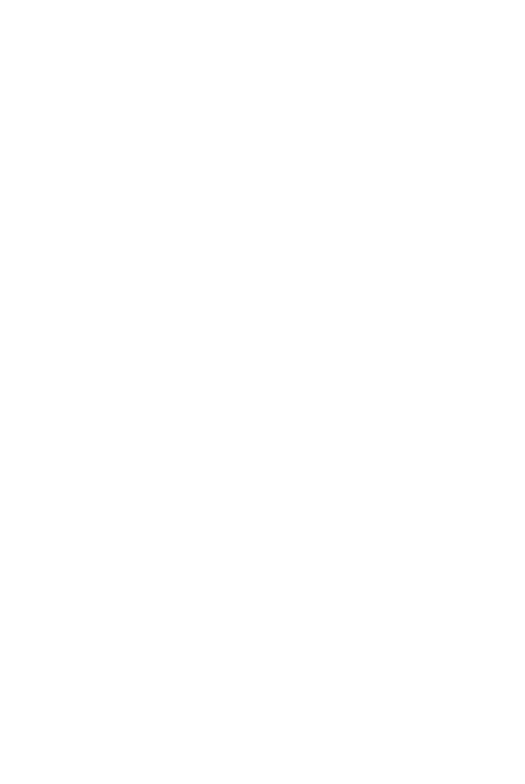 scroll, scrollTop: 0, scrollLeft: 0, axis: both 